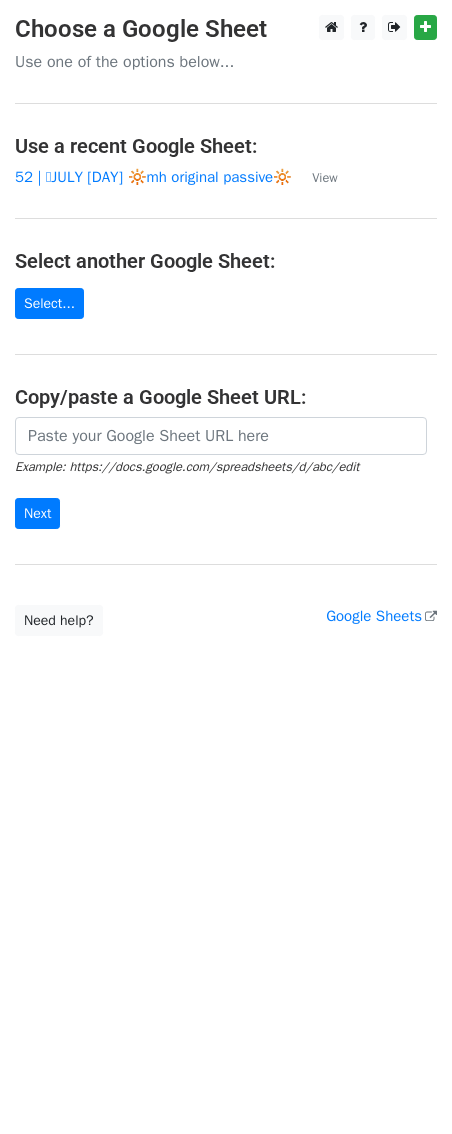 scroll, scrollTop: 0, scrollLeft: 0, axis: both 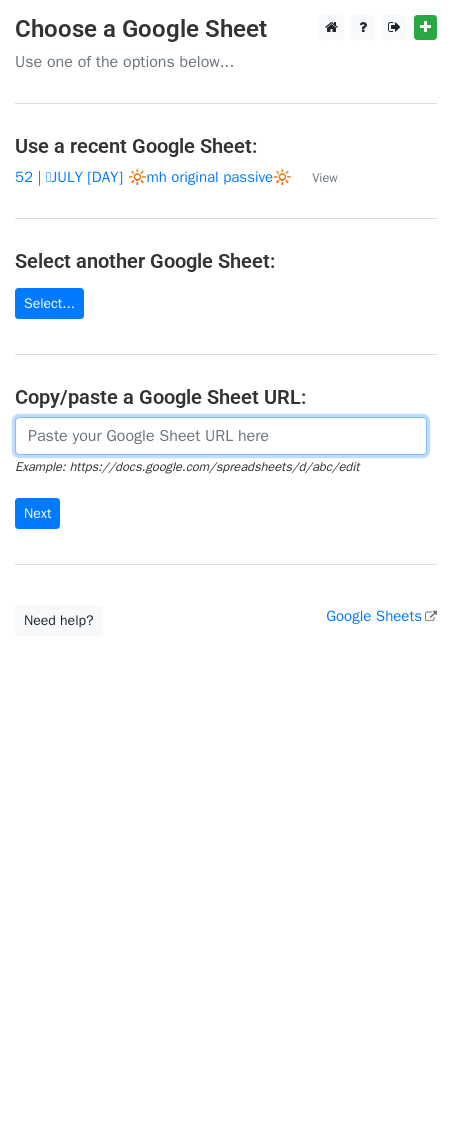 click at bounding box center [221, 436] 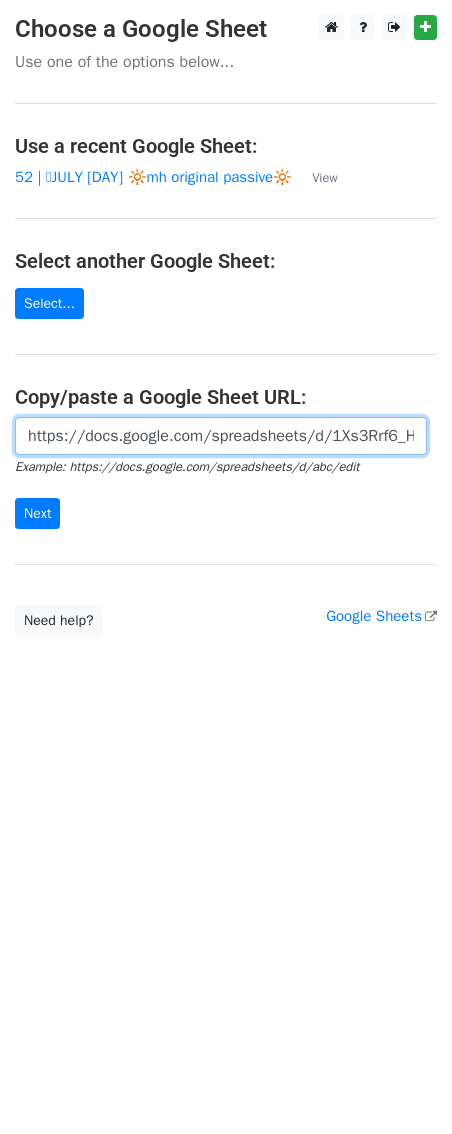 scroll, scrollTop: 0, scrollLeft: 591, axis: horizontal 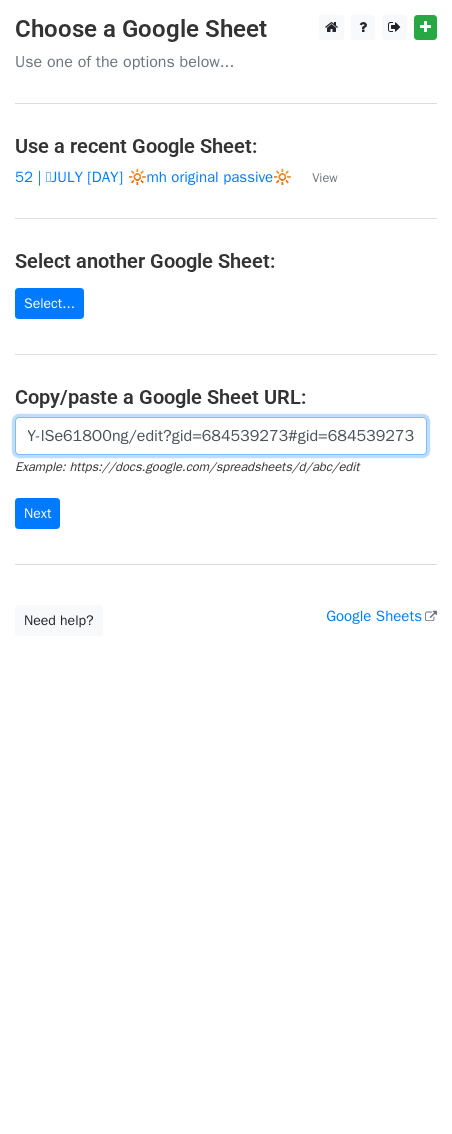 type on "https://docs.google.com/spreadsheets/d/1Xs3Rrf6_HSBPMVHeodoHJVOffJZJjyxY-lSe618O0ng/edit?gid=684539273#gid=684539273" 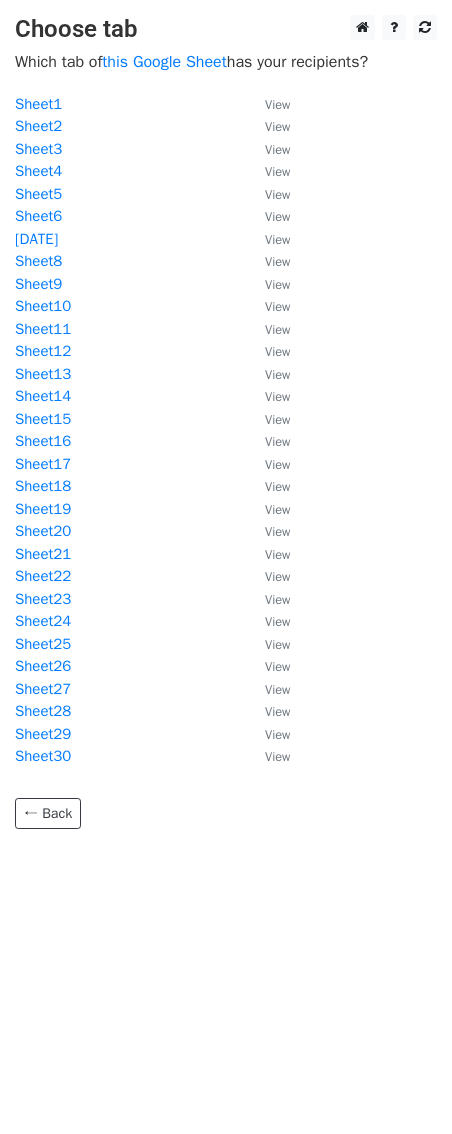 scroll, scrollTop: 0, scrollLeft: 0, axis: both 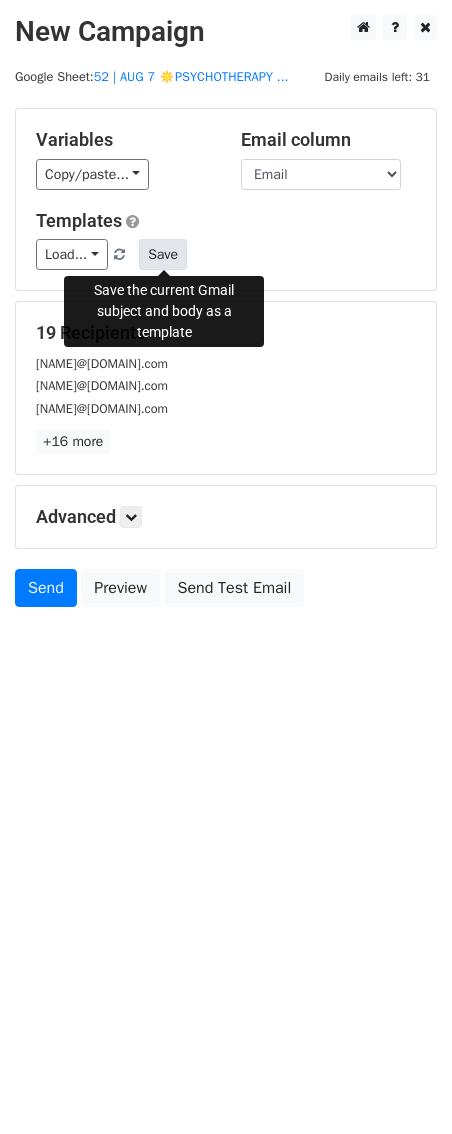 click on "Save" at bounding box center [163, 254] 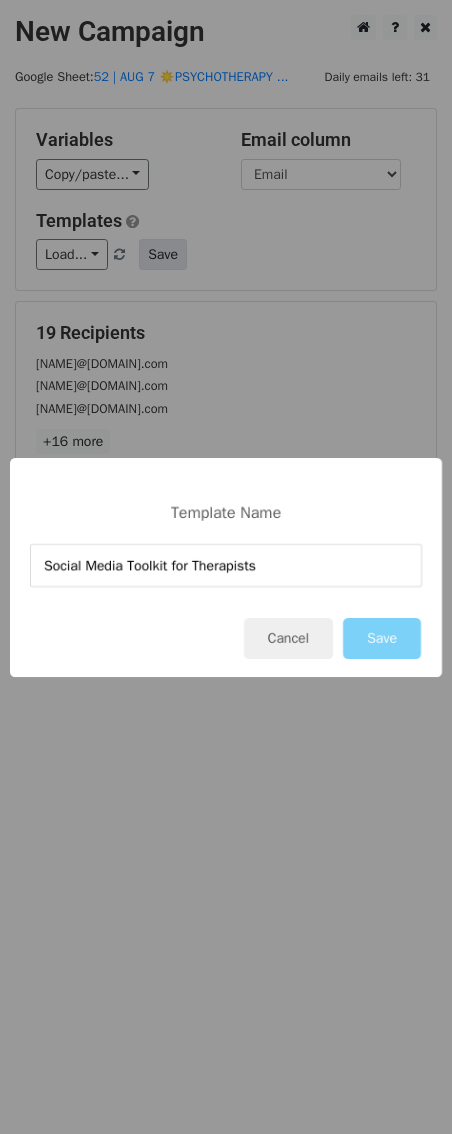 type on "Social Media Toolkit for Therapists" 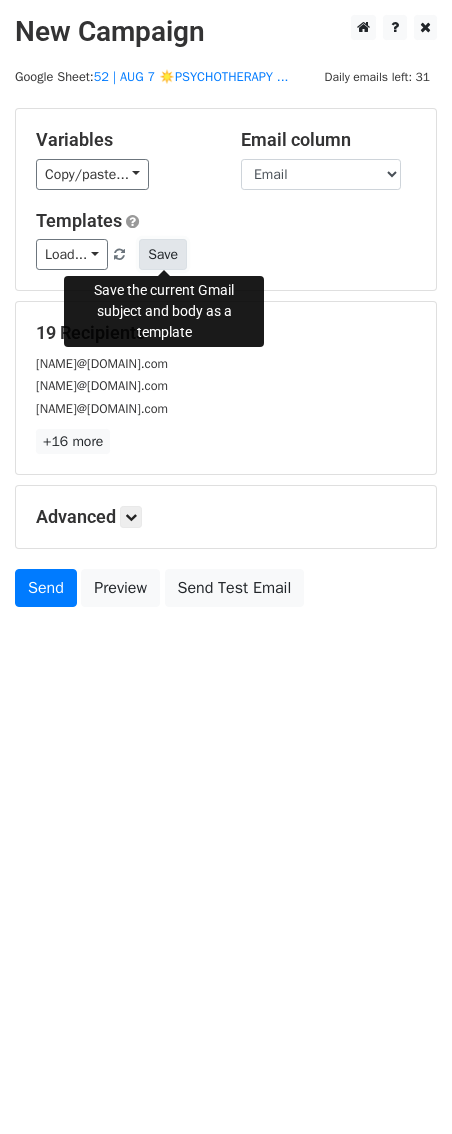 click on "Save" at bounding box center (163, 254) 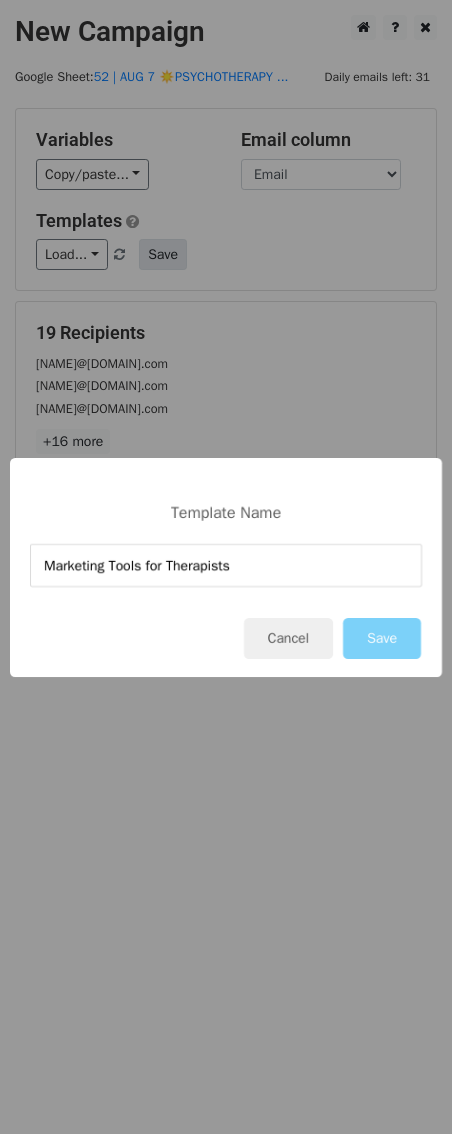 type on "Marketing Tools for Therapists" 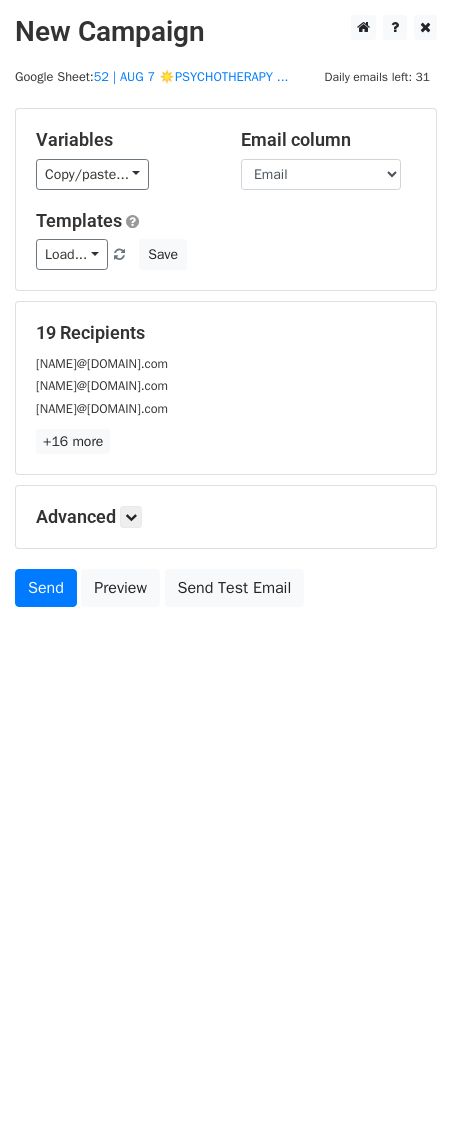 click on "New Campaign
Daily emails left: 31
Google Sheet:
52 | AUG 7 ☀️PSYCHOTHERAPY ...
Variables
Copy/paste...
{{Name}}
{{Email}}
Email column
Name
Email
Templates
Load...
Marketing Tools for Therapists
Social Media Toolkit for Therapists
Mental Health: 3 Custom TikToks
Best Platforms for Mental Health Marketing
2
1
TikTok for Mental Health Providers
Passive Income for Mental Health
Mental Health Passive Marketing
Marketing for Nutritionists
Creative Marketing for Nutritionists
1
1
Mental Health Marketing Ideas
Mental Health Marketing Checklist
Mental Health Marketing Checklist
Nutrition Business Marketing Plan
Nutrition Practice Marketing Plan
Marketing Checklist for Nutrition Providers
Marketing Ideas for Nutrition Providers
Save
19 Recipients
loribmft@sbcglobal.net
lori_levitt_mft@yahoo.com
+16 more" at bounding box center [226, 567] 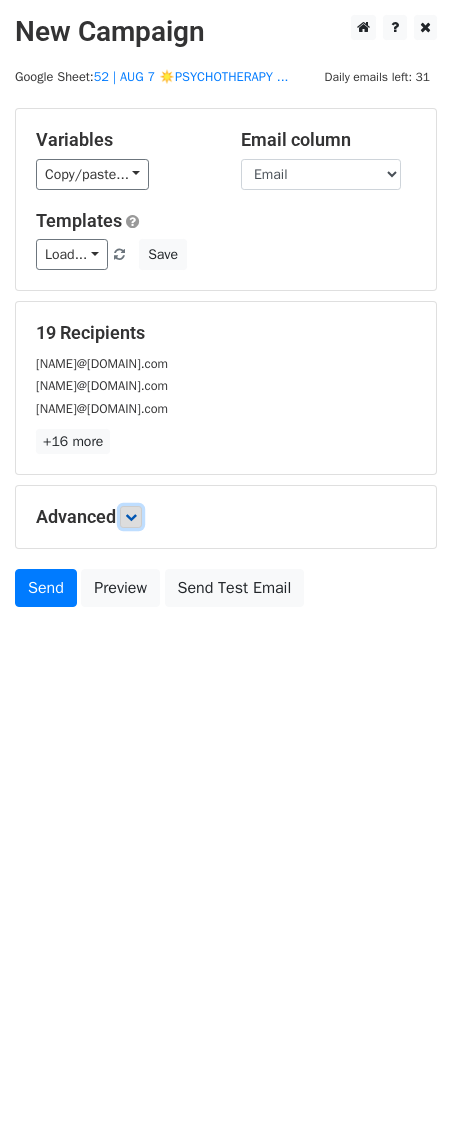 click at bounding box center (131, 517) 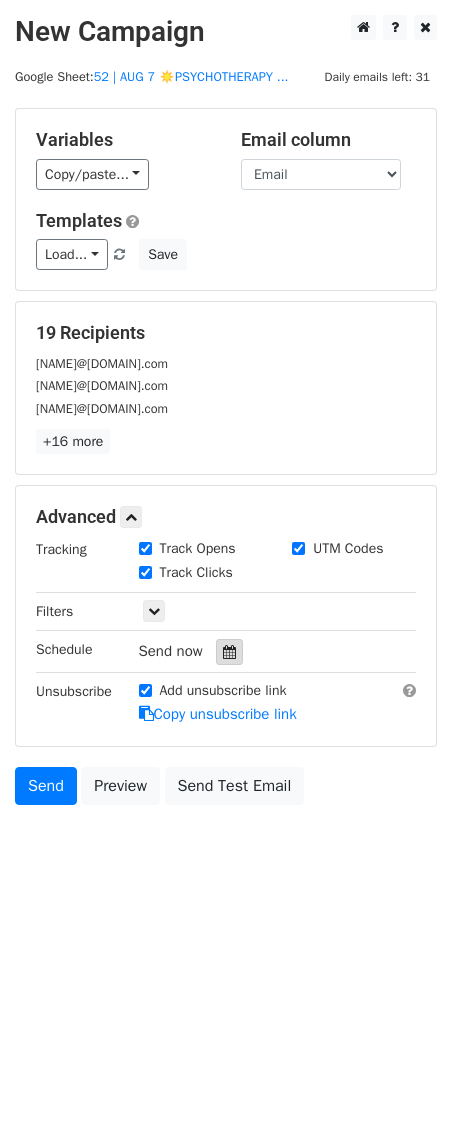 click at bounding box center (229, 652) 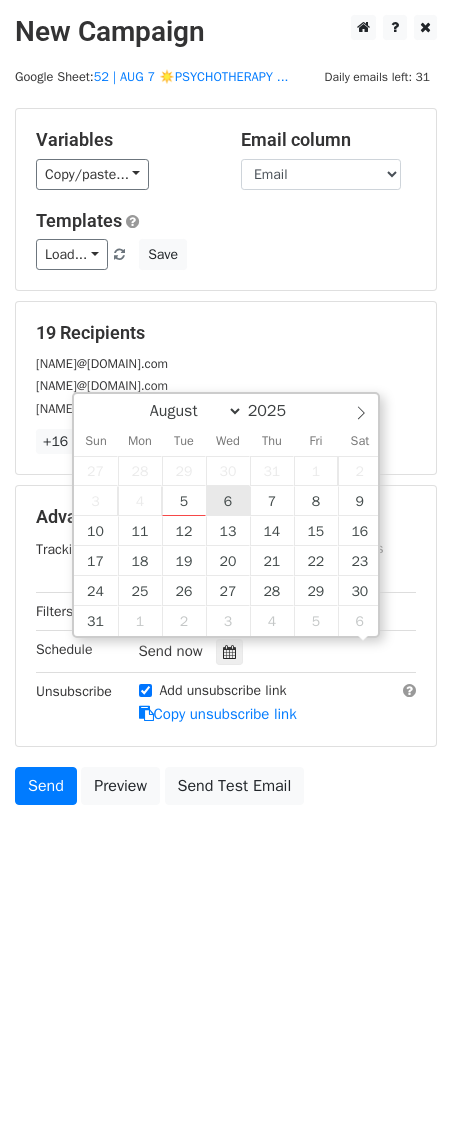 scroll, scrollTop: 1, scrollLeft: 0, axis: vertical 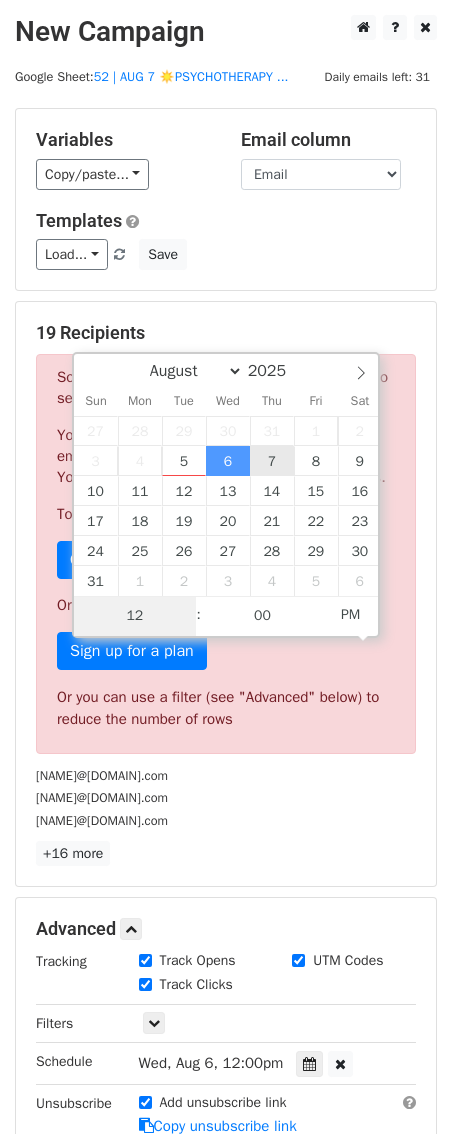 type on "2025-08-07 12:00" 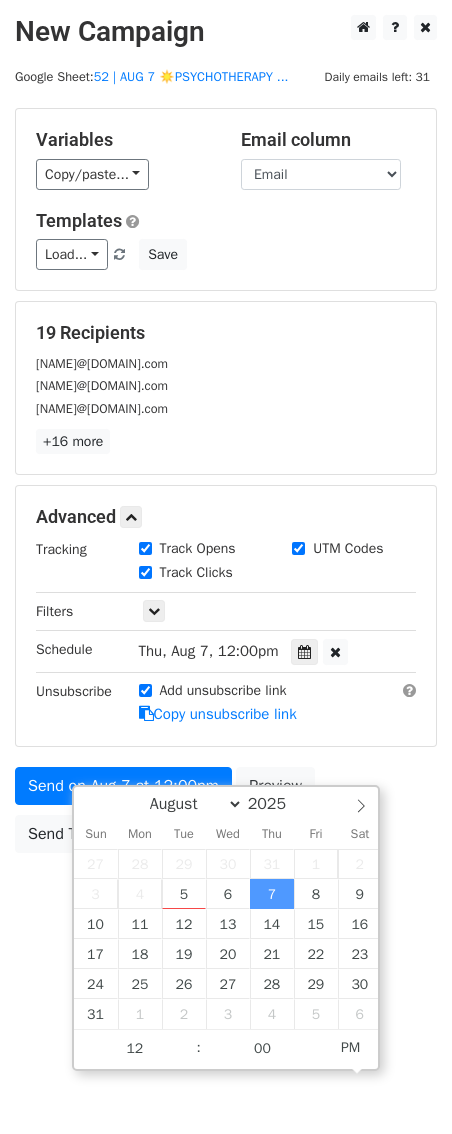 click on "New Campaign
Daily emails left: 31
Google Sheet:
52 | AUG 7 ☀️PSYCHOTHERAPY ...
Variables
Copy/paste...
{{Name}}
{{Email}}
Email column
Name
Email
Templates
Load...
Marketing Tools for Therapists
Social Media Toolkit for Therapists
Mental Health: 3 Custom TikToks
Best Platforms for Mental Health Marketing
2
1
TikTok for Mental Health Providers
Passive Income for Mental Health
Mental Health Passive Marketing
Marketing for Nutritionists
Creative Marketing for Nutritionists
1
1
Mental Health Marketing Ideas
Mental Health Marketing Checklist
Mental Health Marketing Checklist
Nutrition Business Marketing Plan
Nutrition Practice Marketing Plan
Marketing Checklist for Nutrition Providers
Marketing Ideas for Nutrition Providers
Save
19 Recipients
loribmft@sbcglobal.net
lori_levitt_mft@yahoo.com
+16 more" at bounding box center (226, 479) 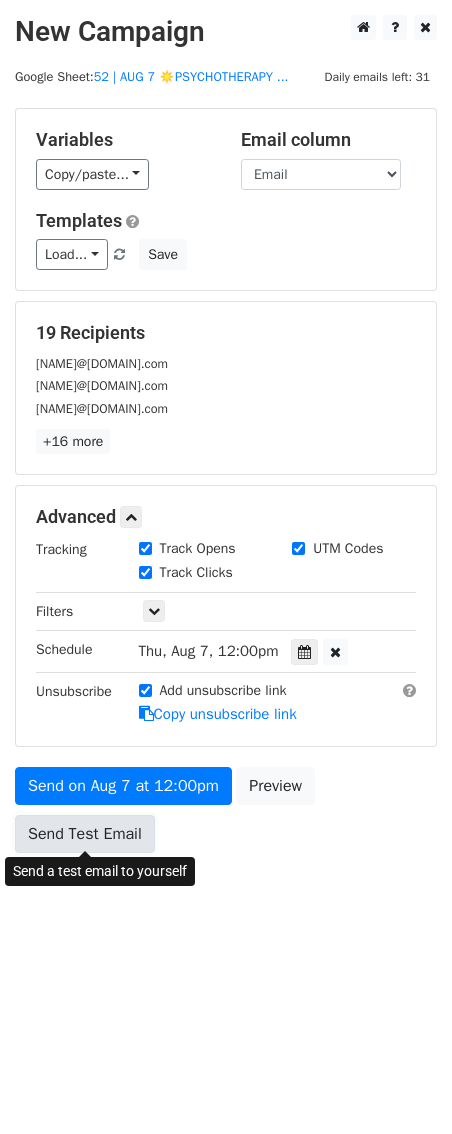 click on "Send Test Email" at bounding box center (85, 834) 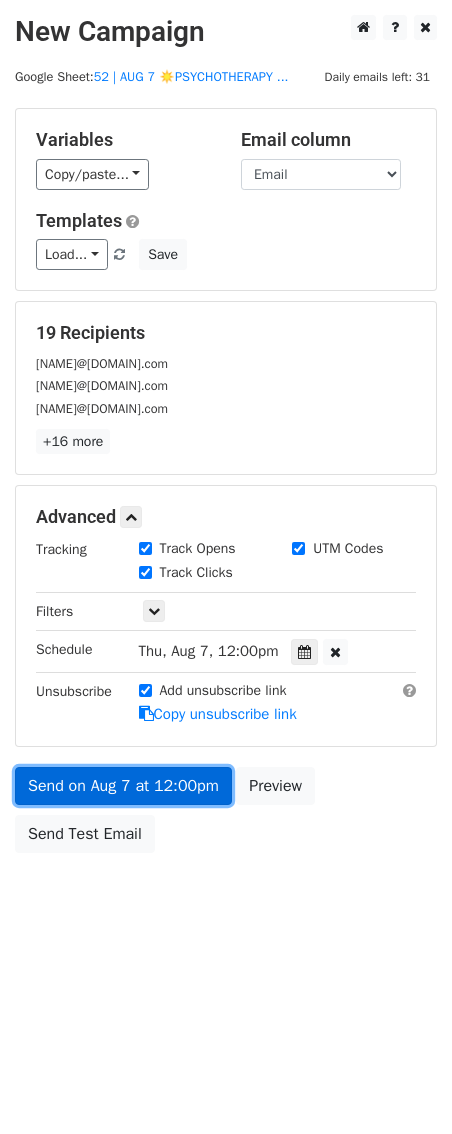 click on "Send on Aug 7 at 12:00pm" at bounding box center (123, 786) 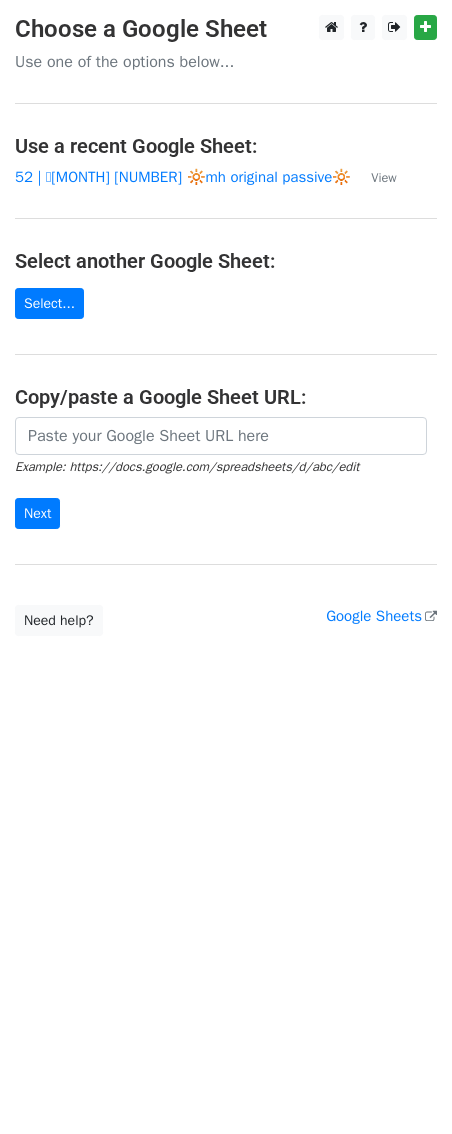 scroll, scrollTop: 0, scrollLeft: 0, axis: both 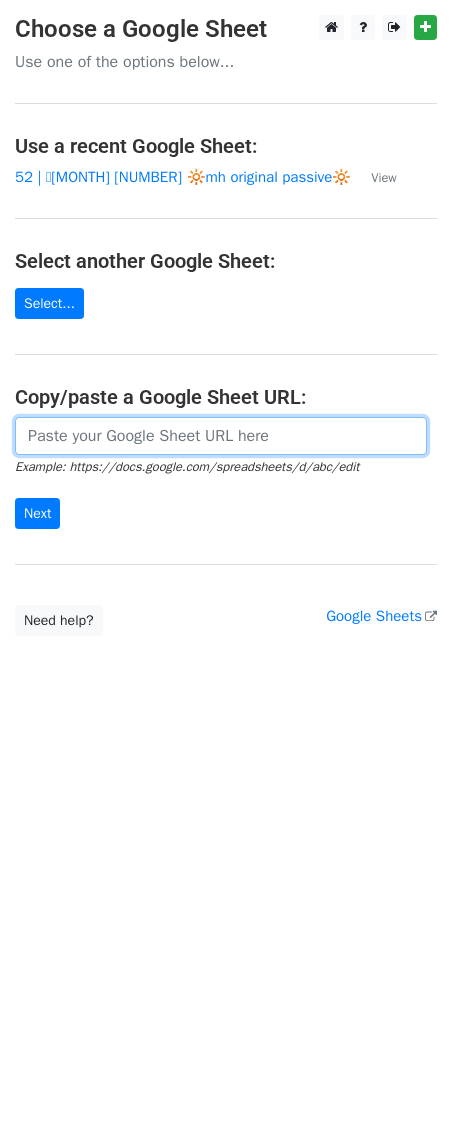 click at bounding box center (221, 436) 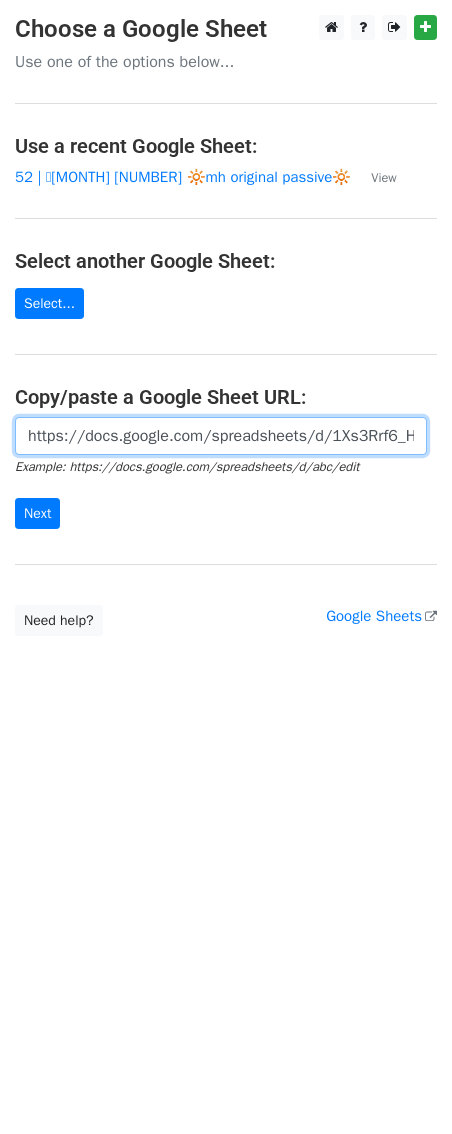 scroll, scrollTop: 0, scrollLeft: 591, axis: horizontal 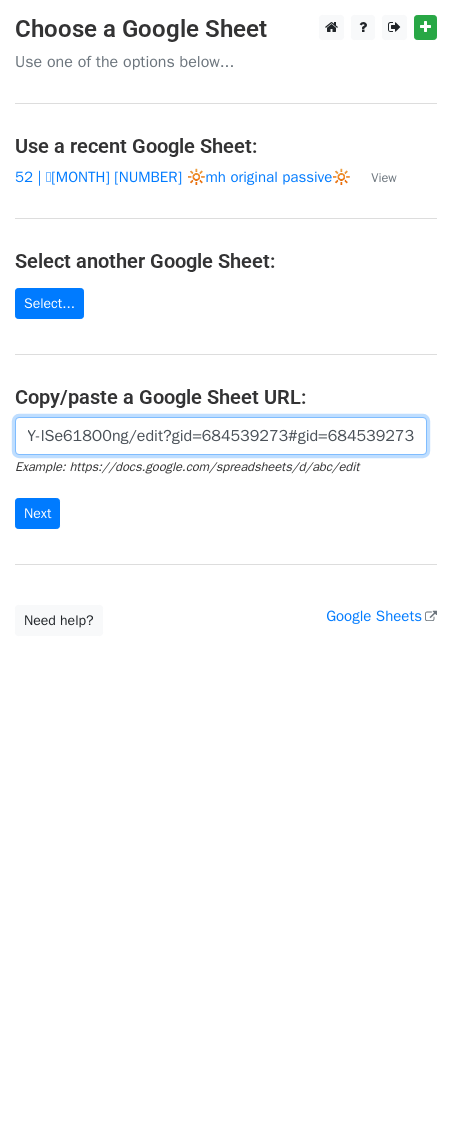 type on "https://docs.google.com/spreadsheets/d/1Xs3Rrf6_HSBPMVHeodoHJVOffJZJjyxY-lSe618O0ng/edit?gid=684539273#gid=684539273" 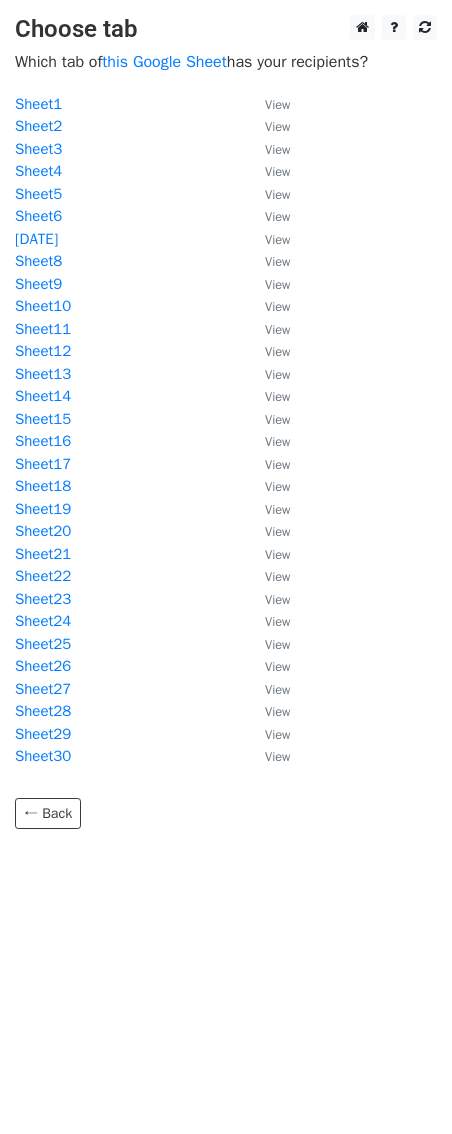 scroll, scrollTop: 0, scrollLeft: 0, axis: both 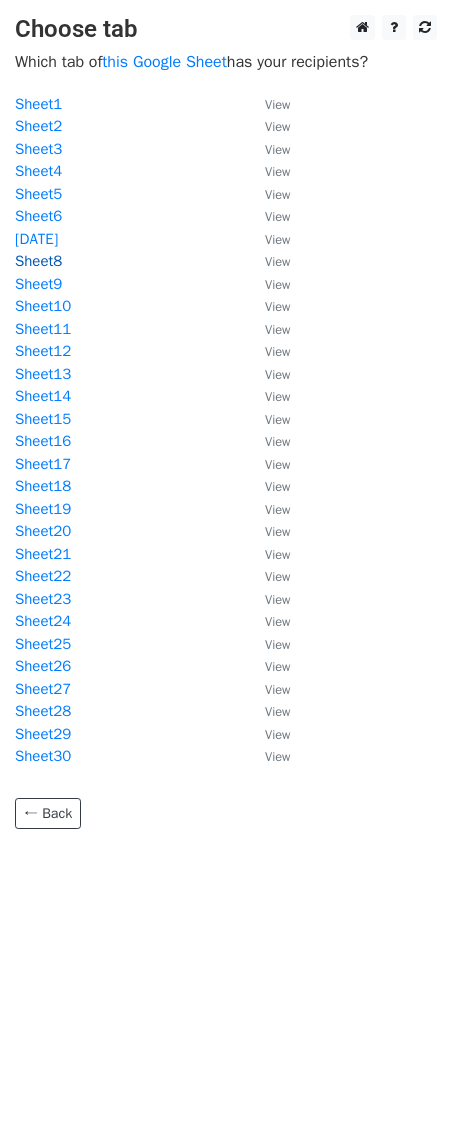 click on "Sheet8" at bounding box center [38, 261] 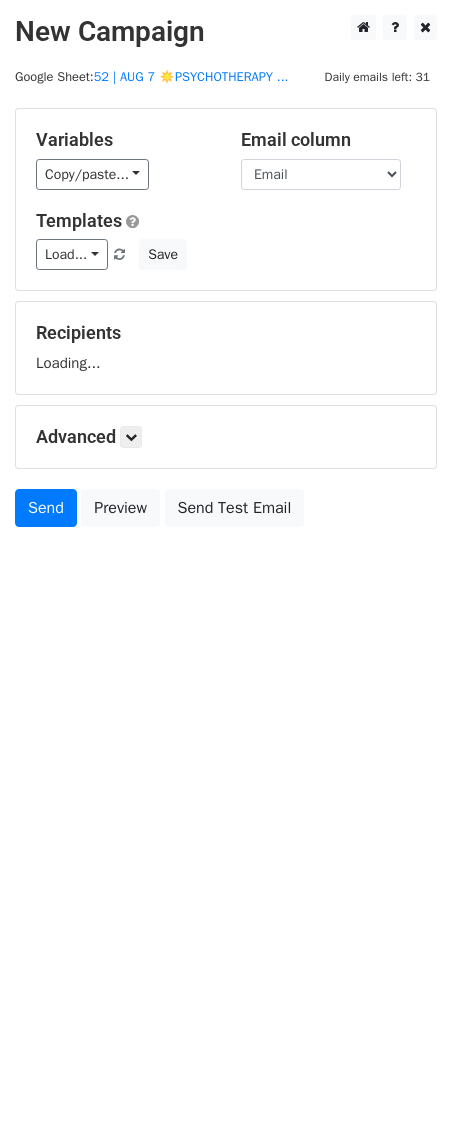 scroll, scrollTop: 0, scrollLeft: 0, axis: both 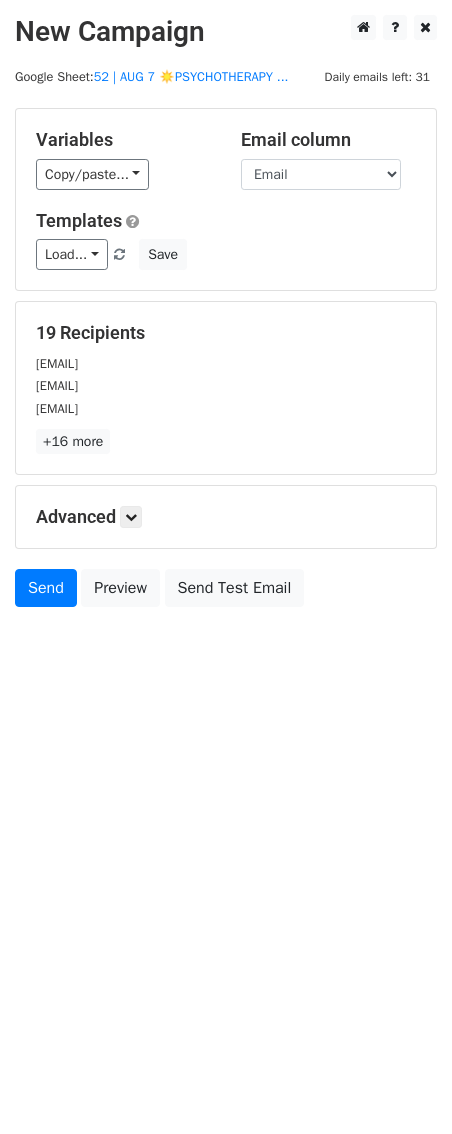 click on "Advanced
Tracking
Track Opens
UTM Codes
Track Clicks
Filters
Only include spreadsheet rows that match the following filters:
Schedule
Send now
Unsubscribe
Add unsubscribe link
Copy unsubscribe link" at bounding box center [226, 517] 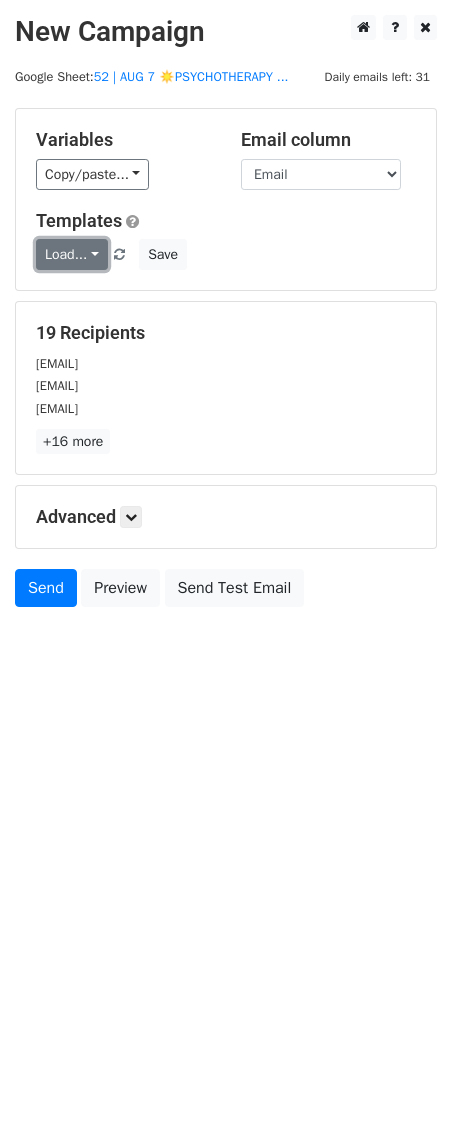 click on "Load..." at bounding box center [72, 254] 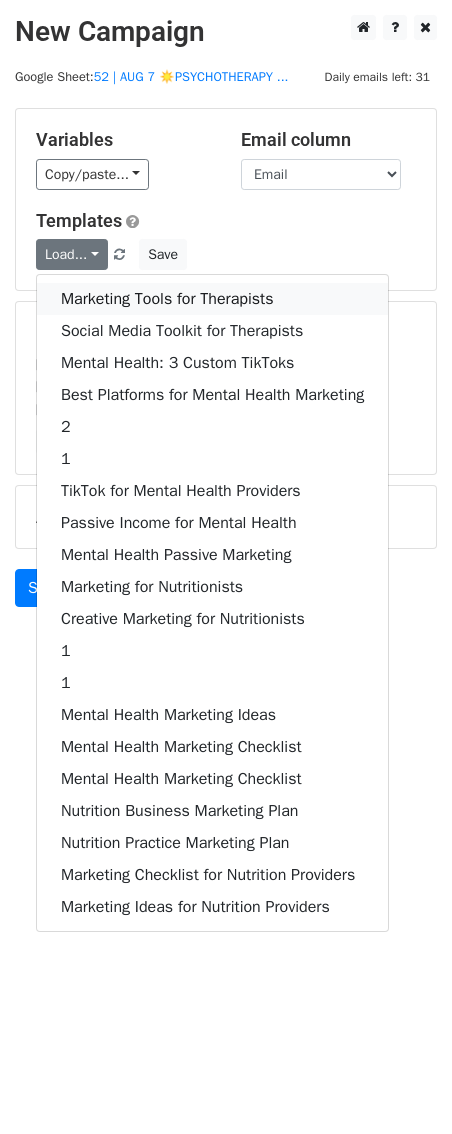 click on "Marketing Tools for Therapists" at bounding box center [212, 299] 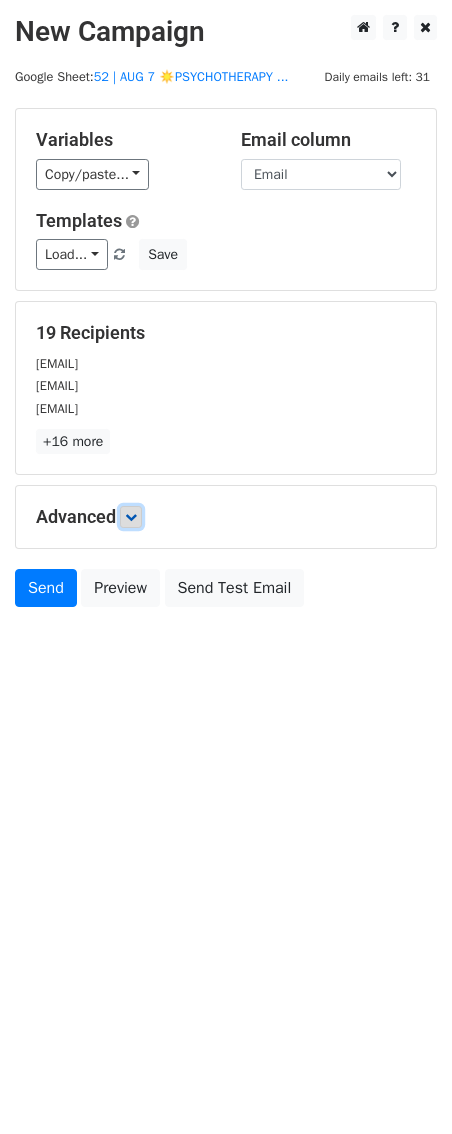 click at bounding box center [131, 517] 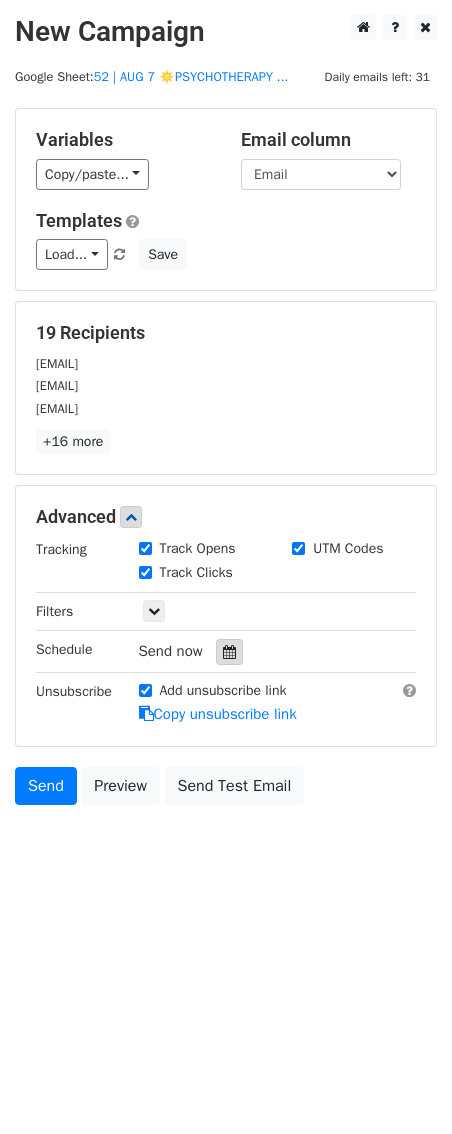 click at bounding box center (229, 652) 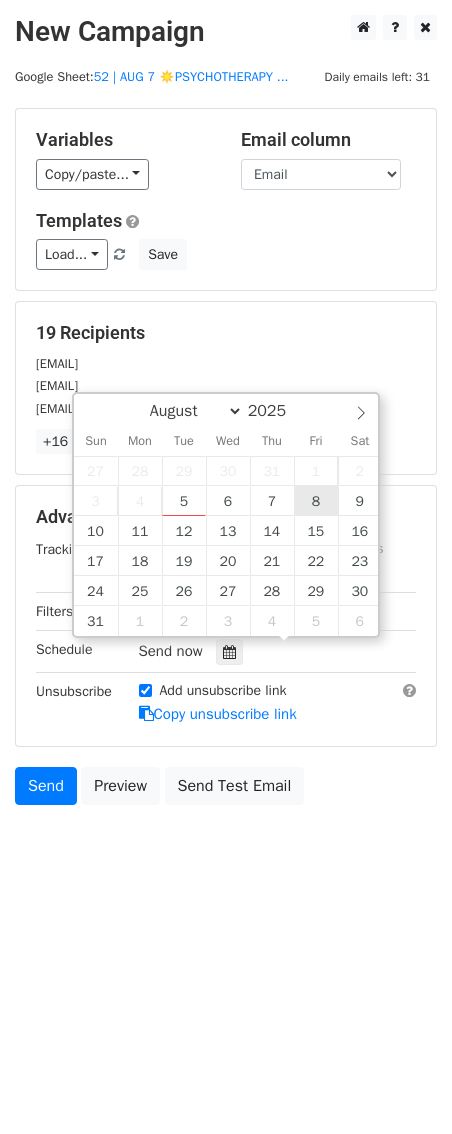 type on "2025-08-08 12:00" 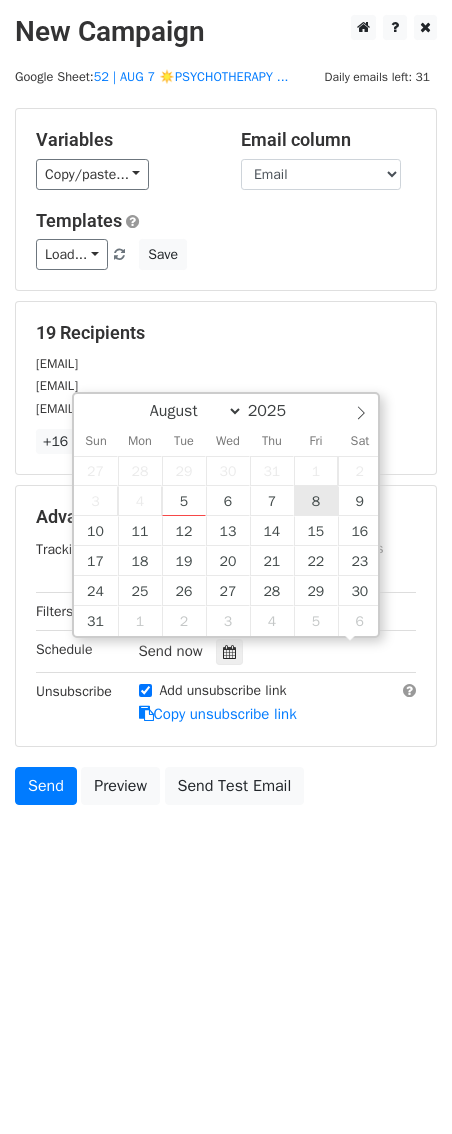 scroll, scrollTop: 1, scrollLeft: 0, axis: vertical 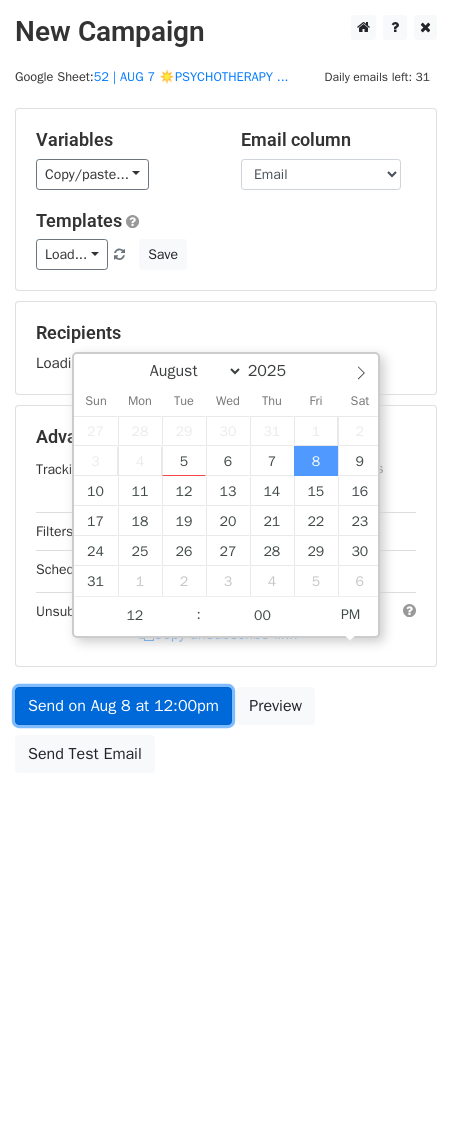 click on "Send on Aug 8 at 12:00pm" at bounding box center (123, 706) 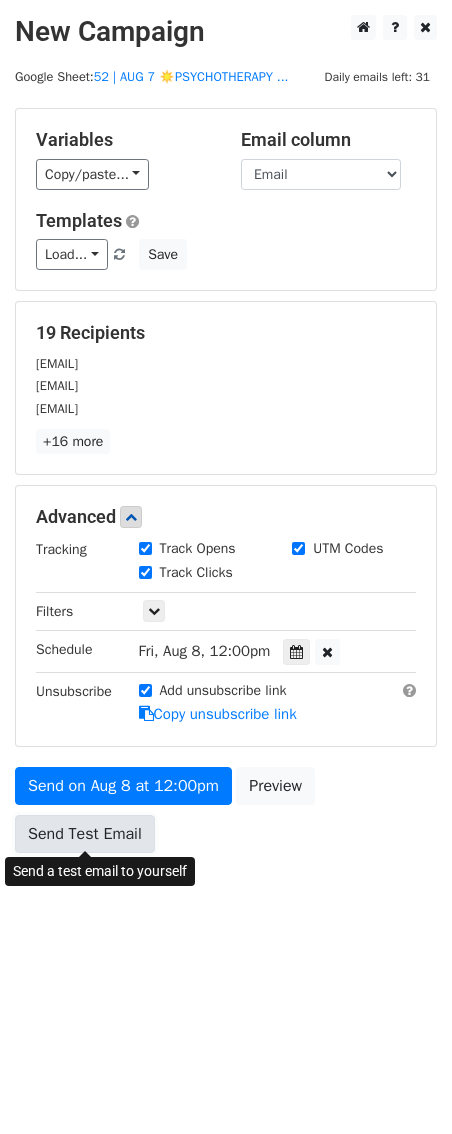 click on "Send Test Email" at bounding box center [85, 834] 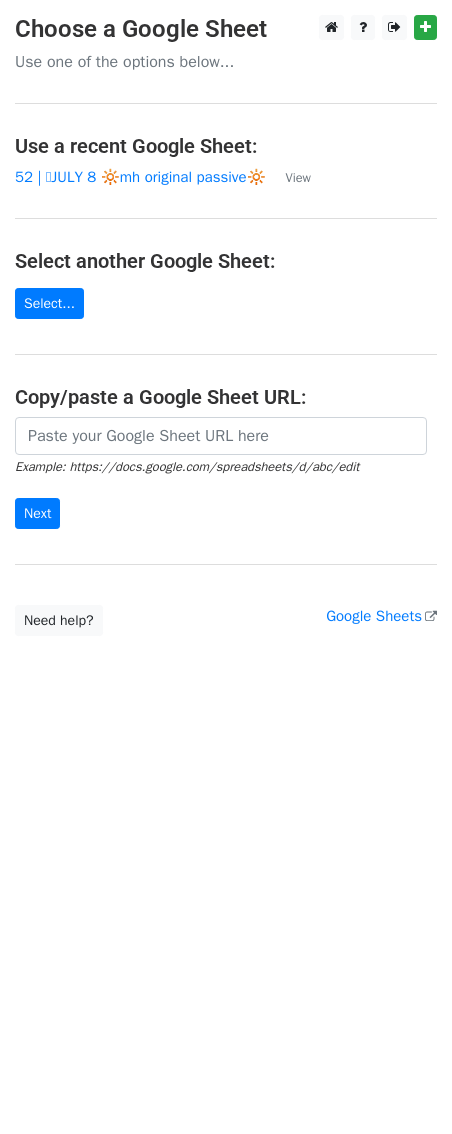 scroll, scrollTop: 0, scrollLeft: 0, axis: both 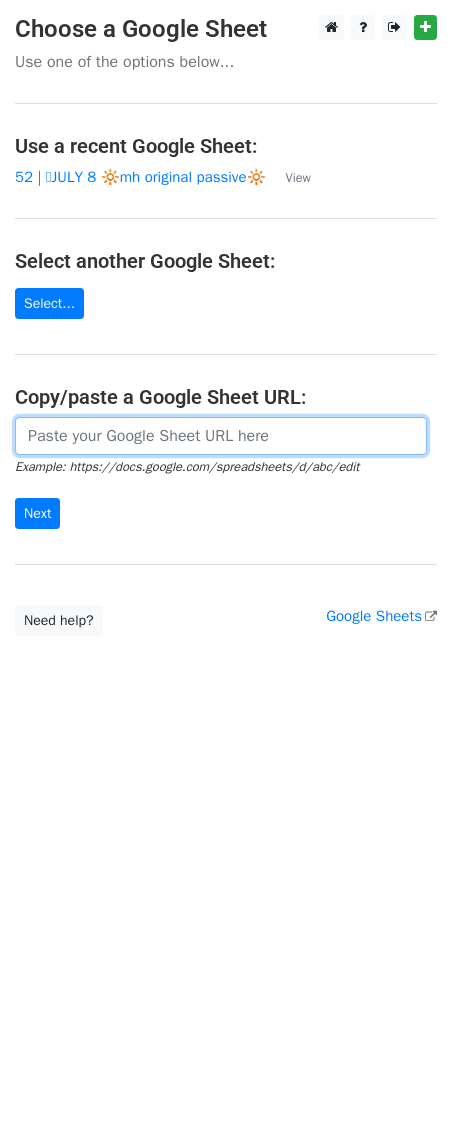 click at bounding box center [221, 436] 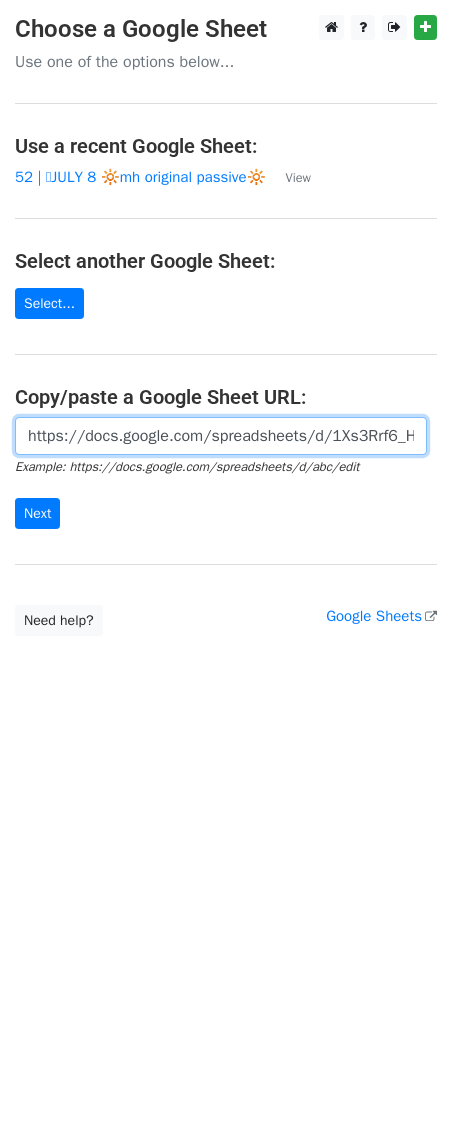 scroll, scrollTop: 0, scrollLeft: 591, axis: horizontal 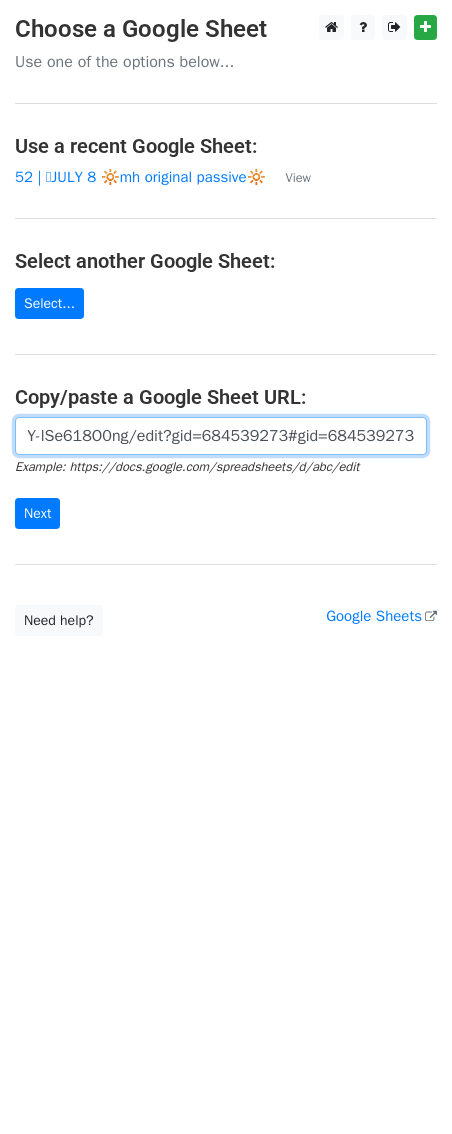 type on "https://docs.google.com/spreadsheets/d/1Xs3Rrf6_HSBPMVHeodoHJVOffJZJjyxY-lSe618O0ng/edit?gid=684539273#gid=684539273" 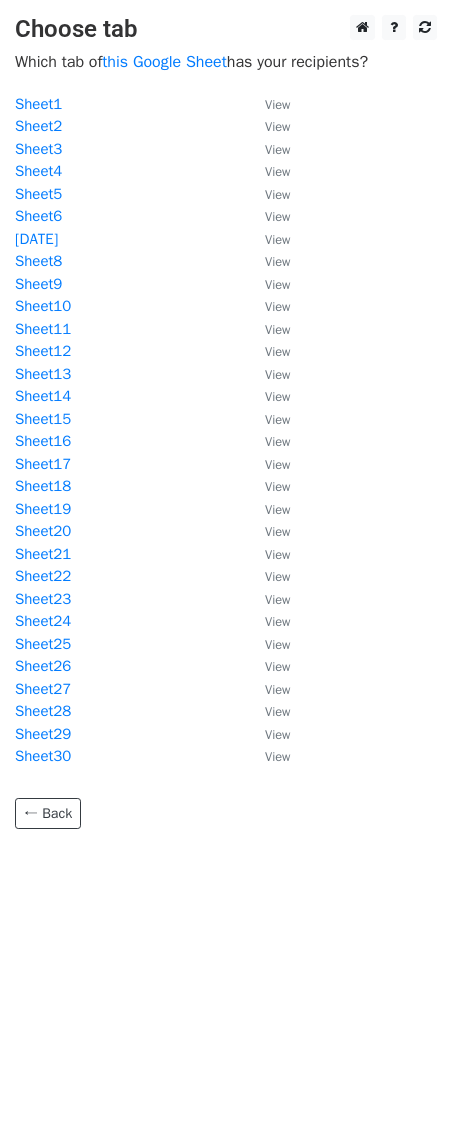 scroll, scrollTop: 0, scrollLeft: 0, axis: both 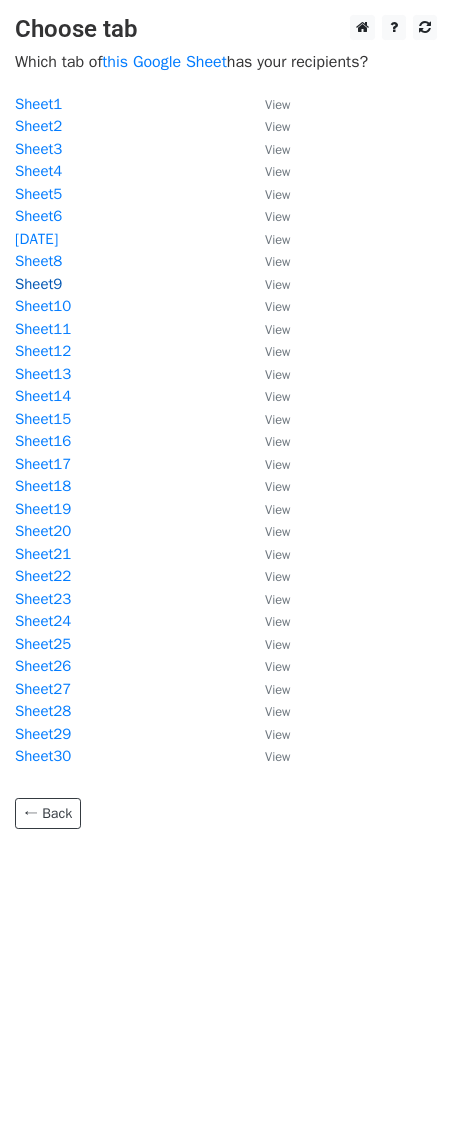 click on "Sheet9" at bounding box center (38, 284) 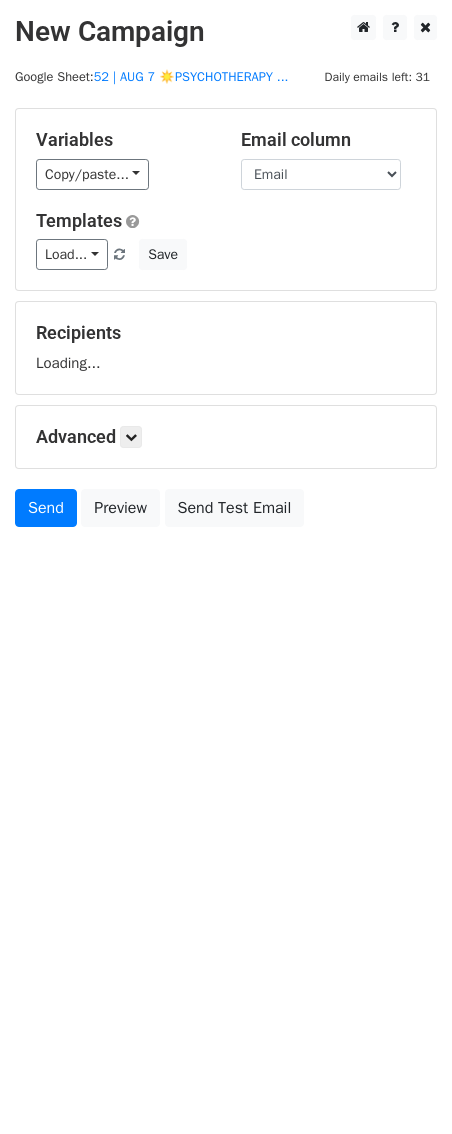 scroll, scrollTop: 0, scrollLeft: 0, axis: both 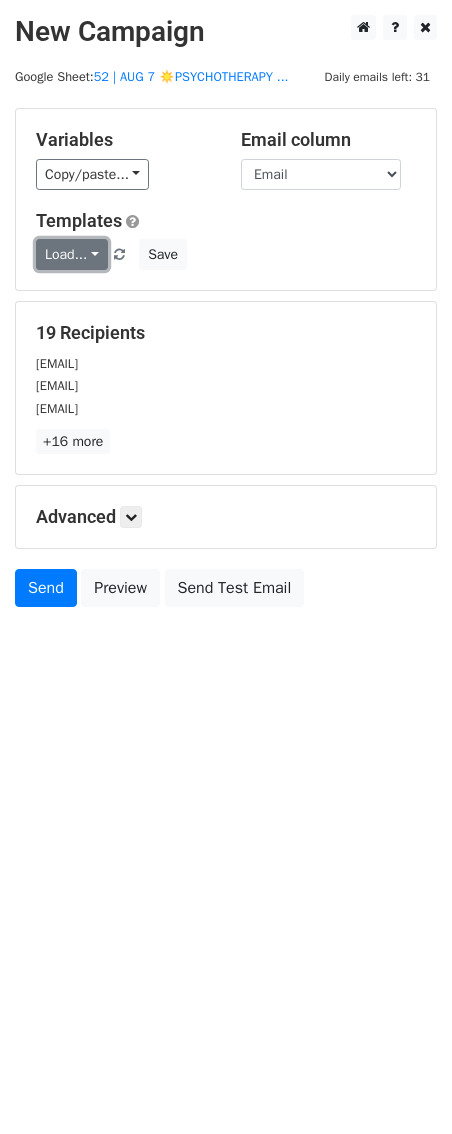 click on "Load..." at bounding box center [72, 254] 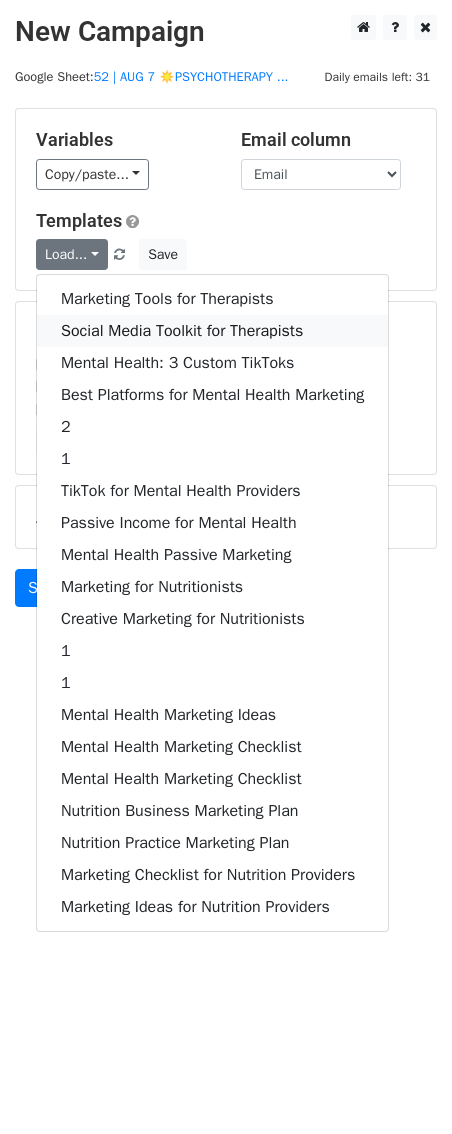 click on "Social Media Toolkit for Therapists" at bounding box center (212, 331) 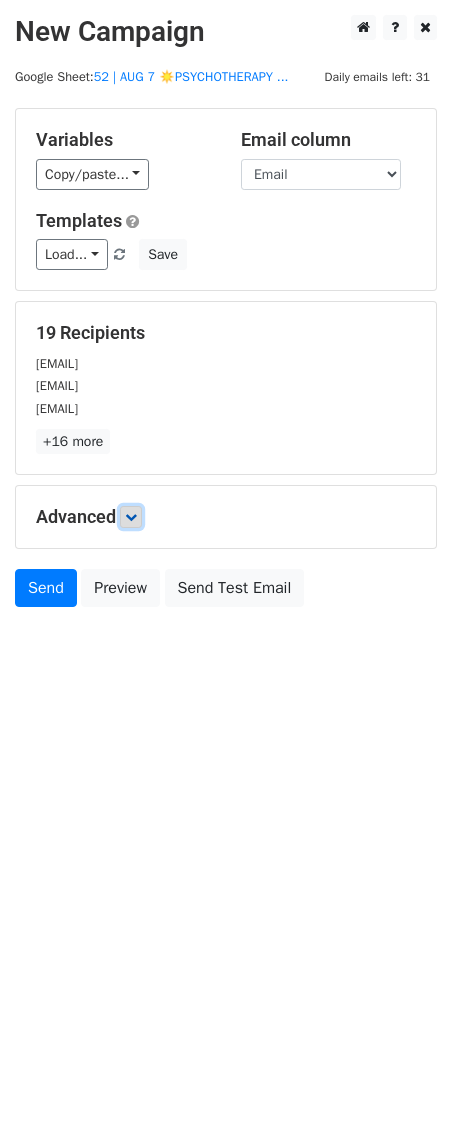 click at bounding box center [131, 517] 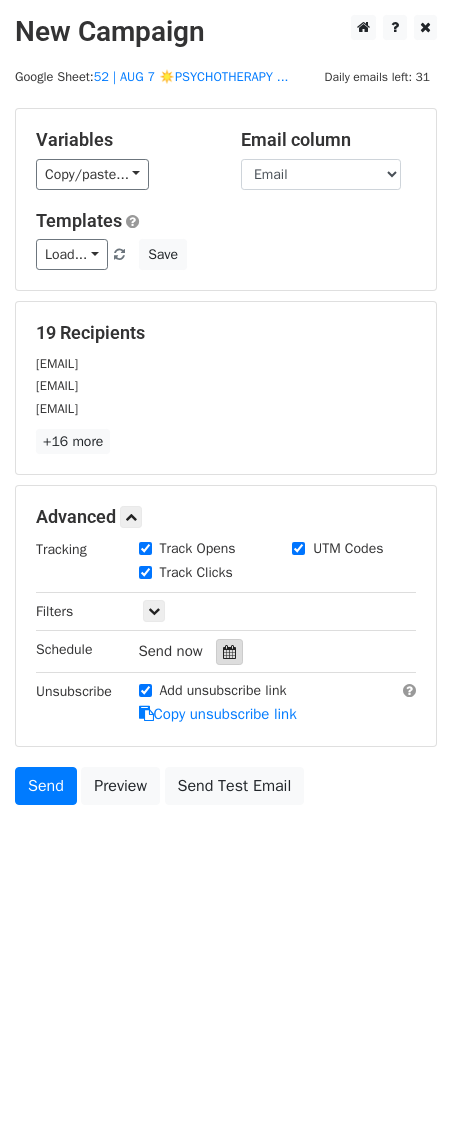 click at bounding box center (229, 652) 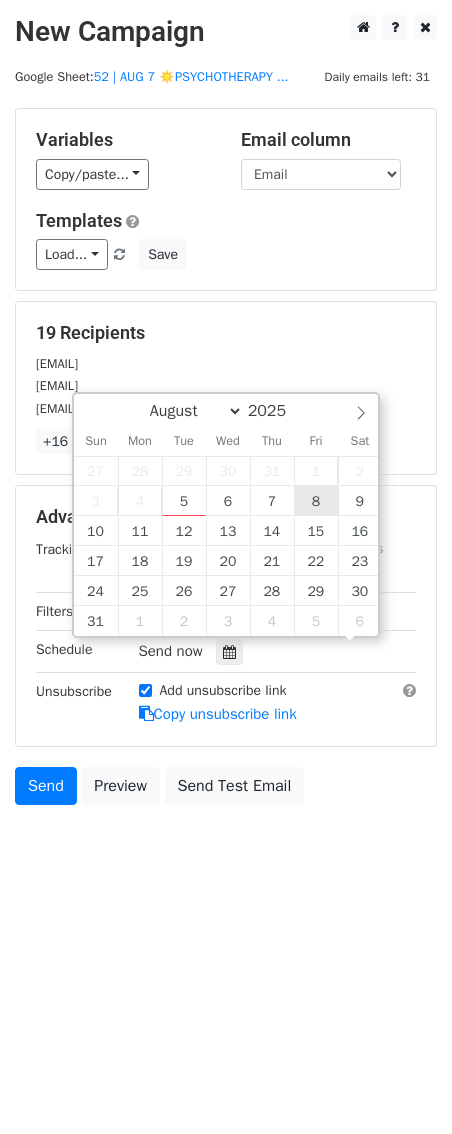 scroll, scrollTop: 1, scrollLeft: 0, axis: vertical 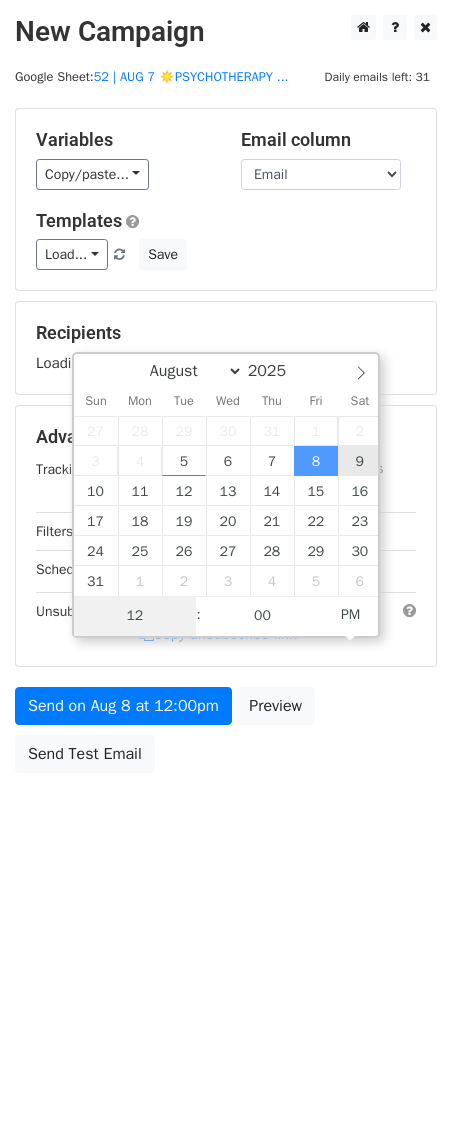 type on "2025-08-09 12:00" 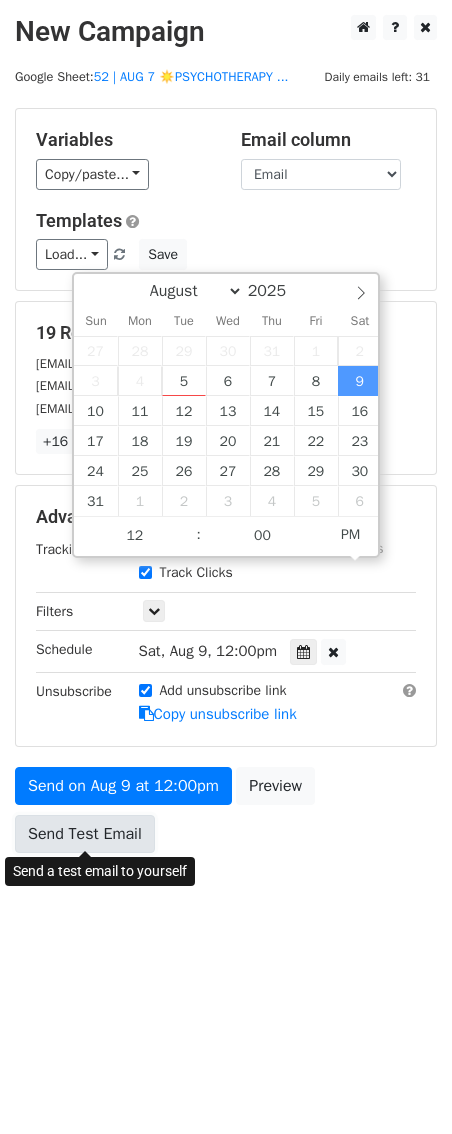 click on "Send Test Email" at bounding box center [85, 834] 